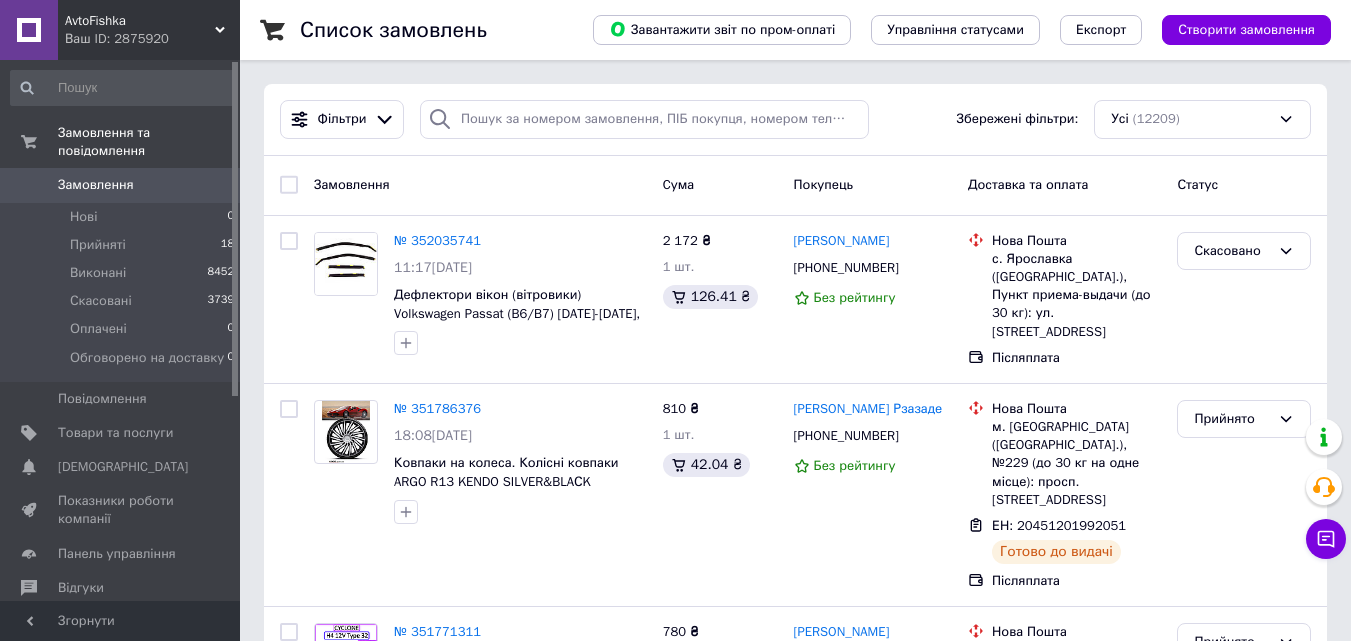 scroll, scrollTop: 0, scrollLeft: 0, axis: both 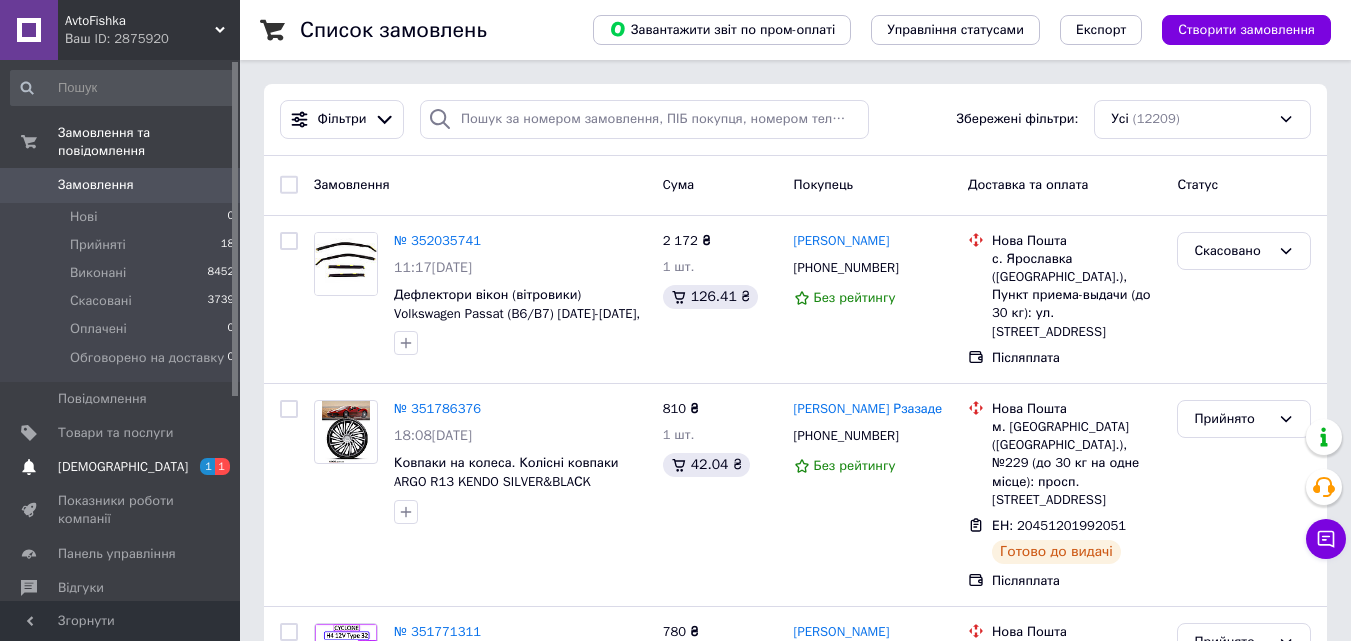 click on "1 1" at bounding box center [212, 467] 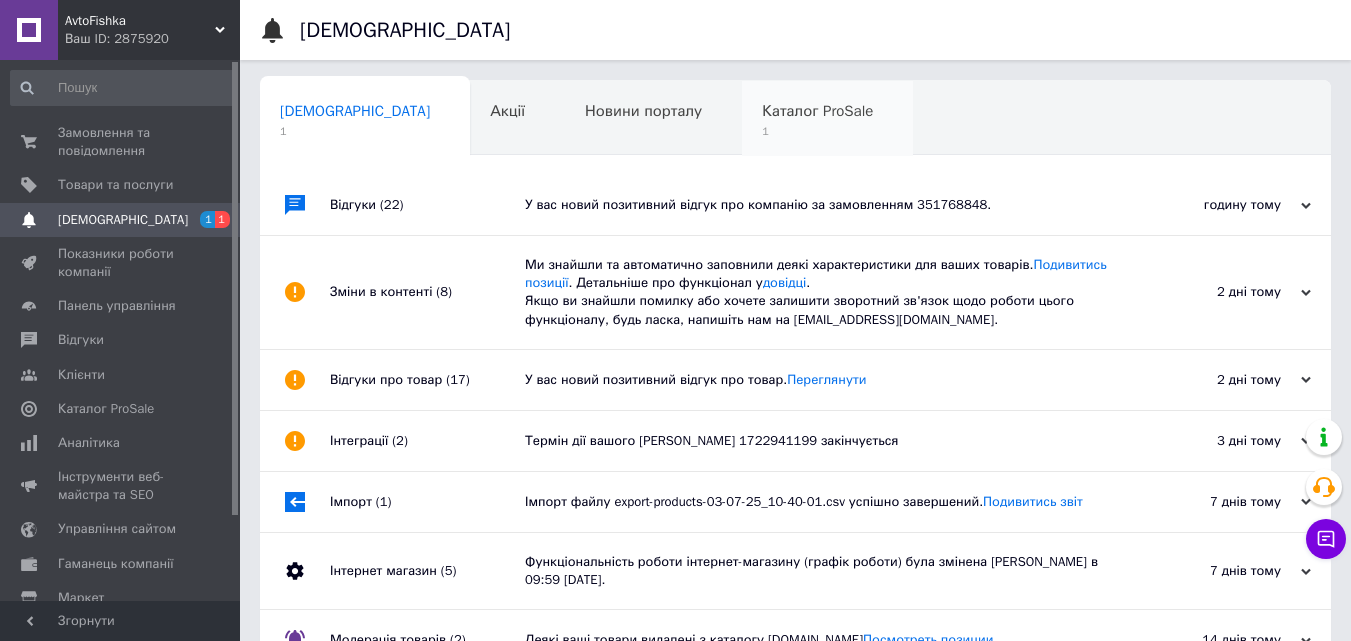 click on "1" at bounding box center (817, 131) 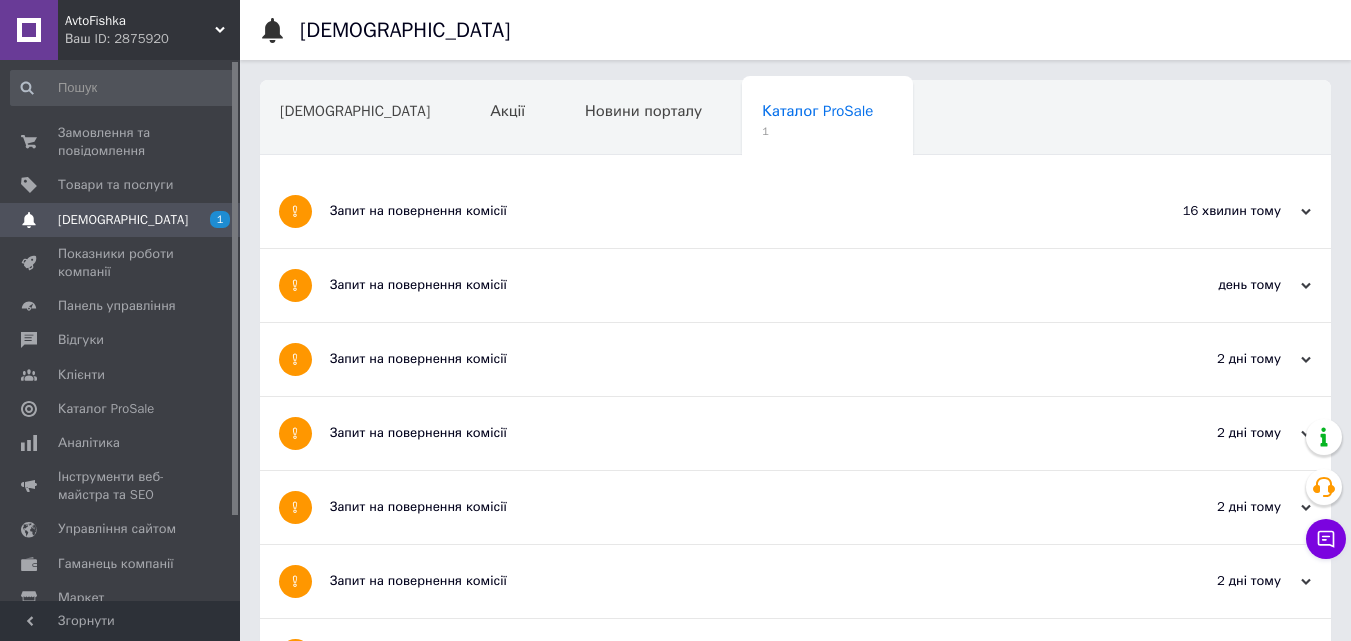 click on "Запит на повернення комісії" at bounding box center [720, 211] 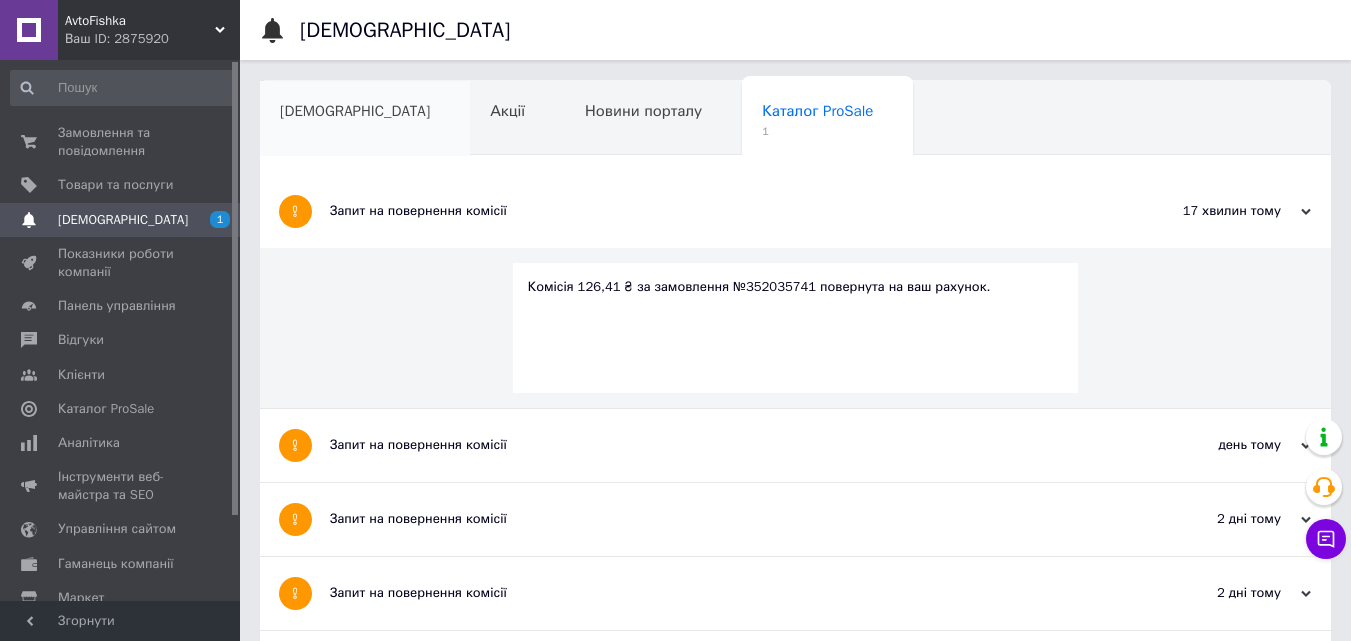 click on "[DEMOGRAPHIC_DATA]" at bounding box center [355, 111] 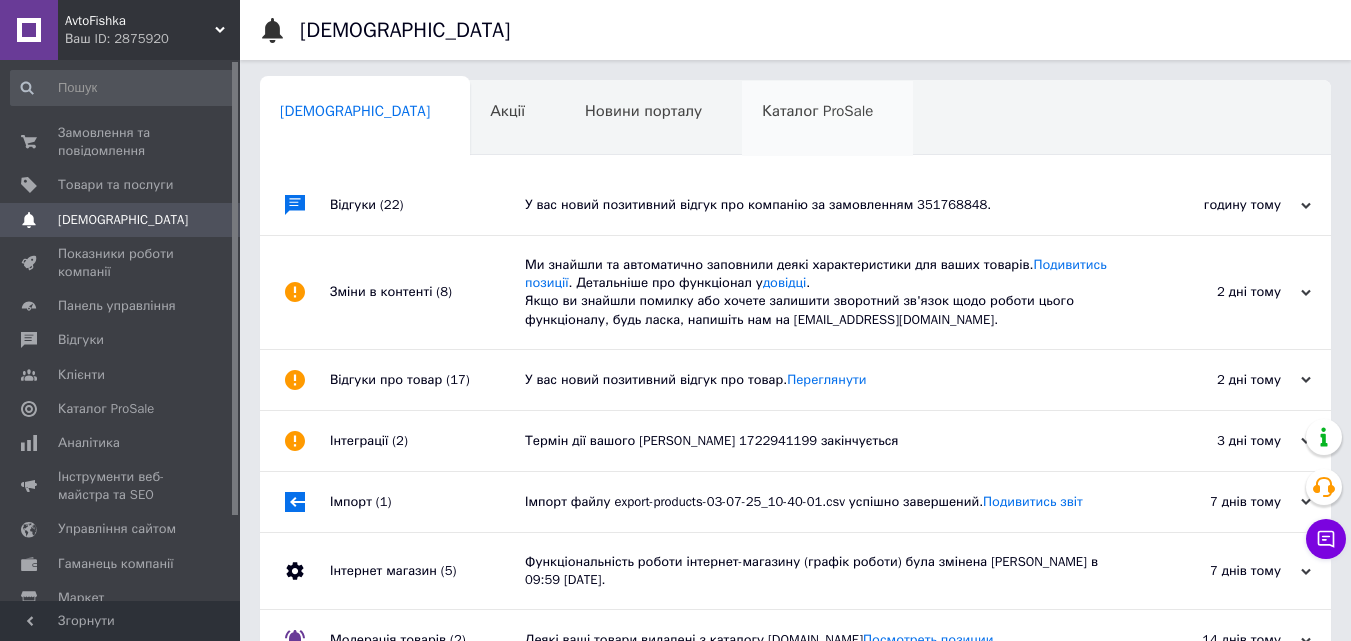 click on "Каталог ProSale" at bounding box center (827, 119) 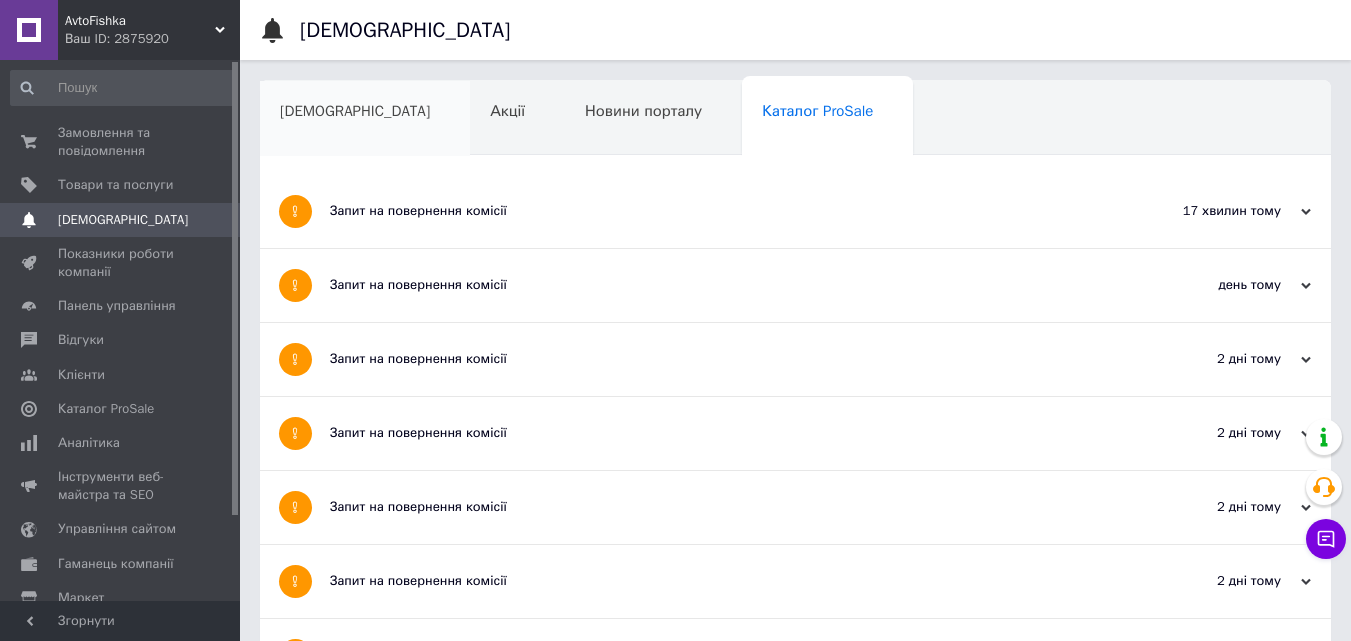 click on "[DEMOGRAPHIC_DATA]" at bounding box center [355, 111] 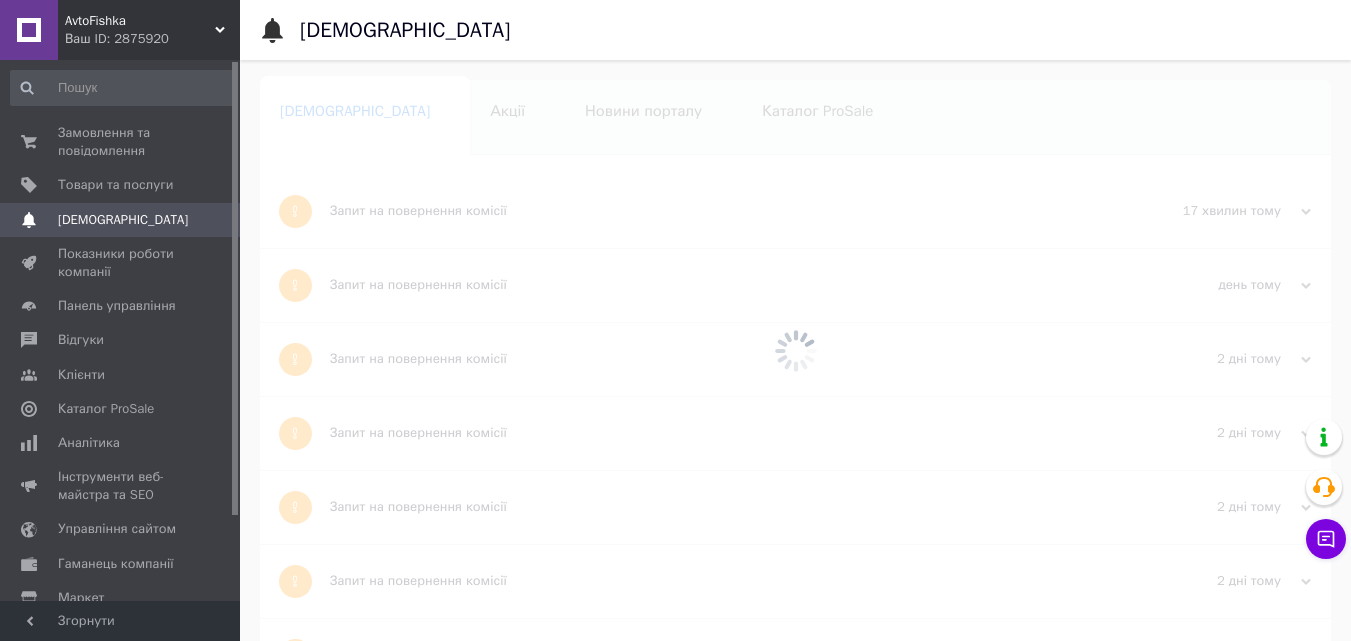 click on "Каталог ProSale" at bounding box center [817, 111] 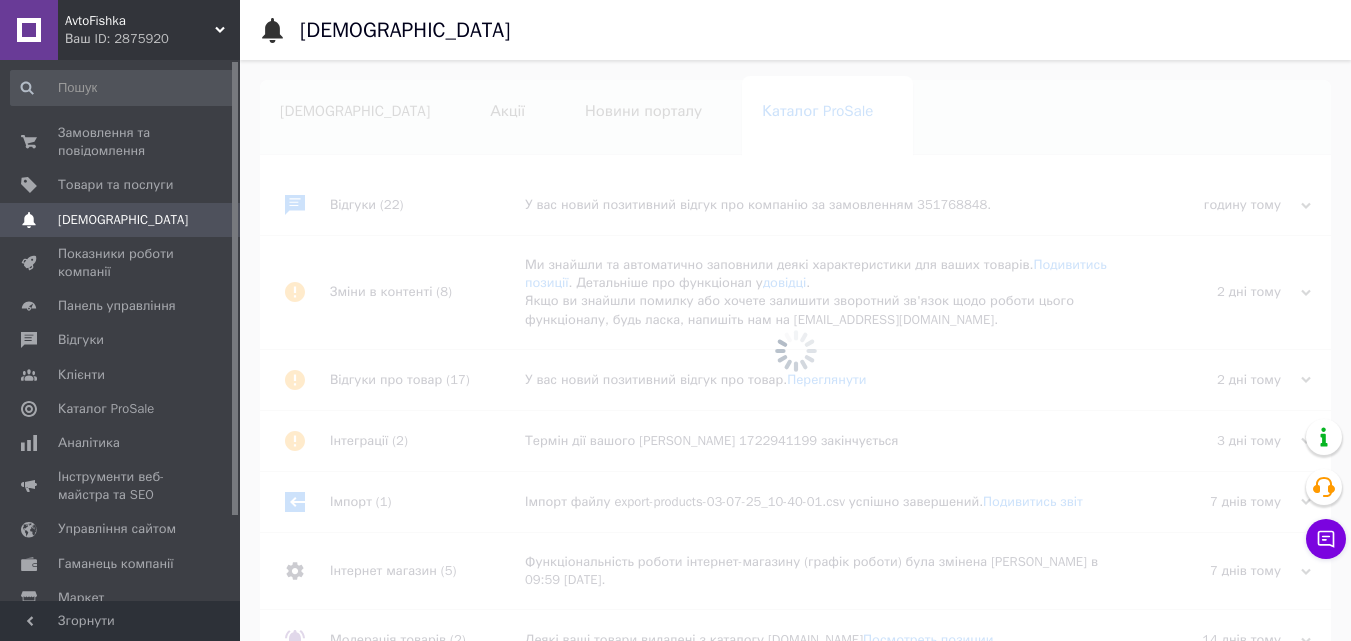 click on "[DEMOGRAPHIC_DATA]" at bounding box center (365, 119) 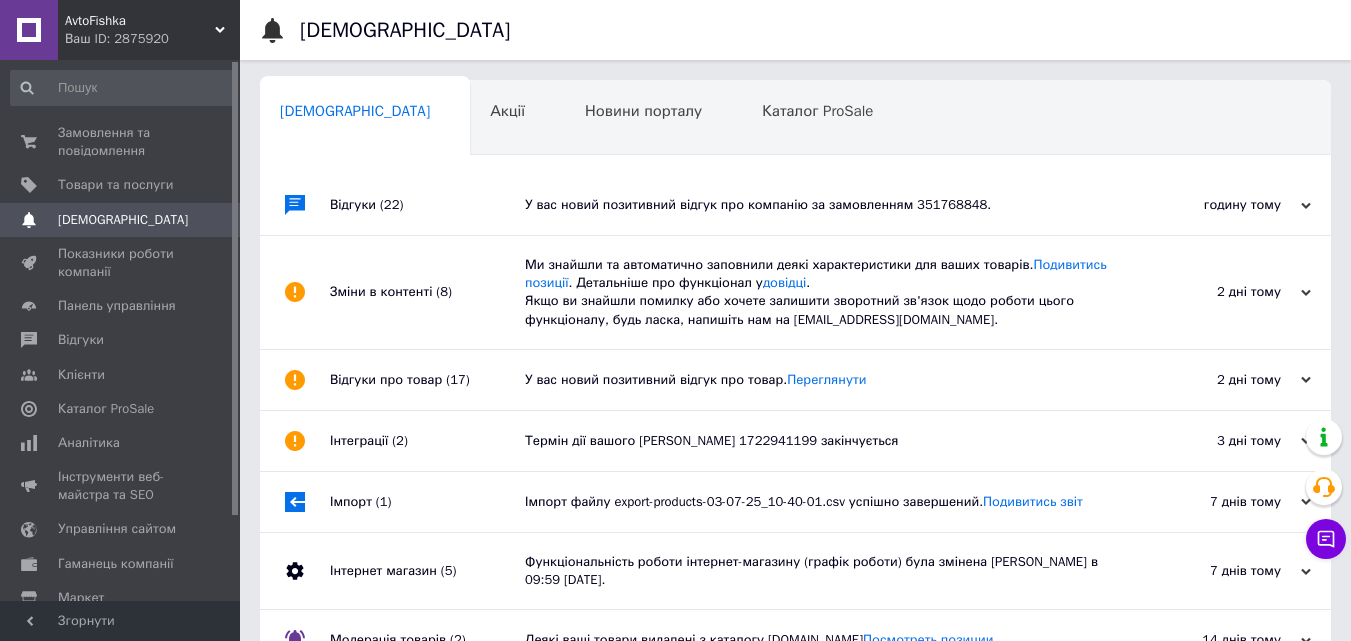 click on "У вас новий позитивний відгук про компанію за замовленням 351768848." at bounding box center [818, 205] 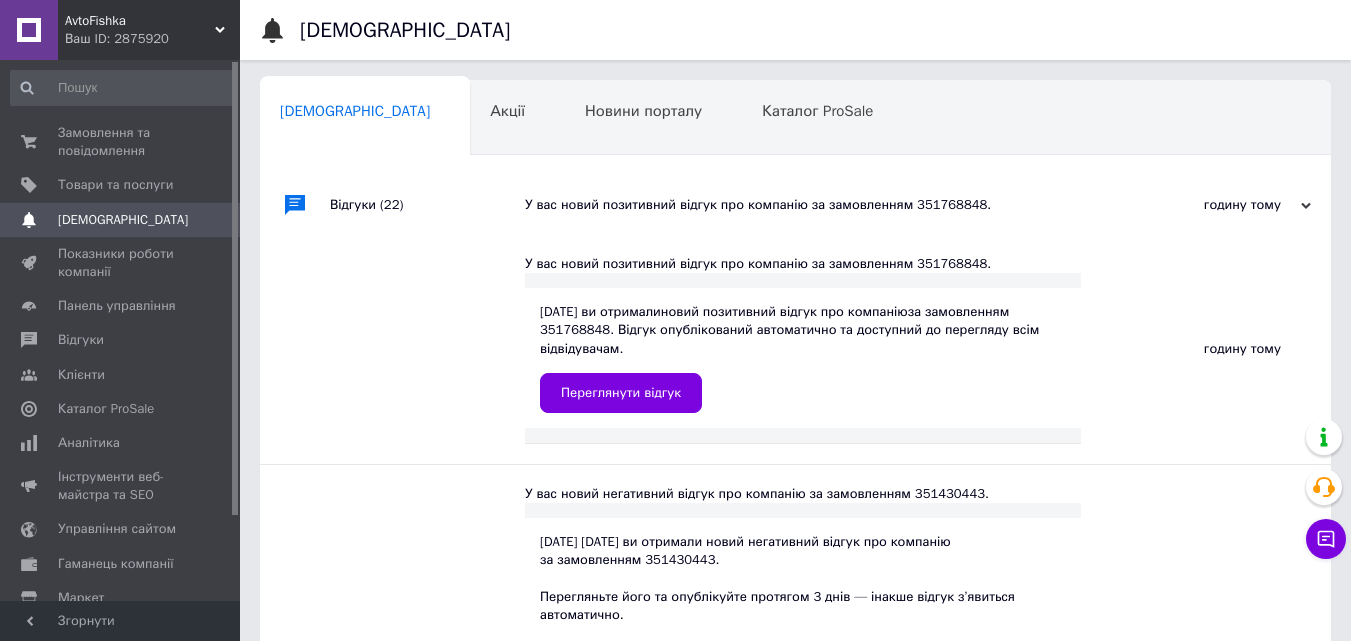 click on "У вас новий позитивний відгук про компанію за замовленням 351768848." at bounding box center (818, 205) 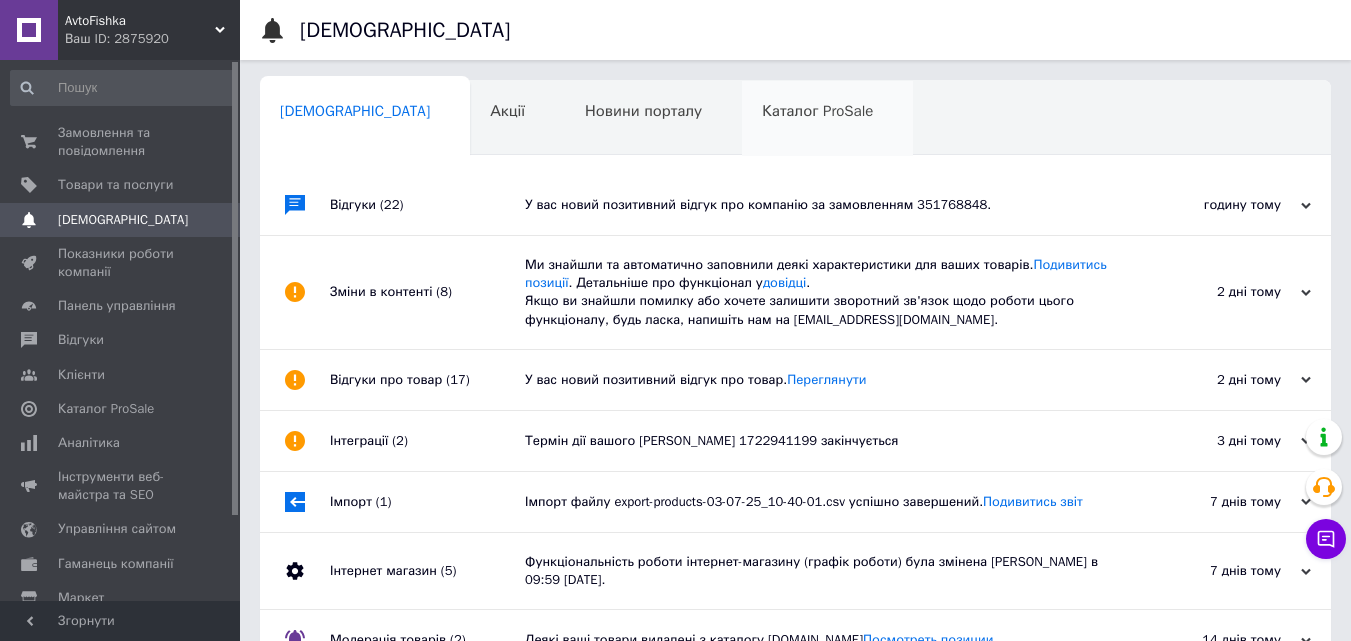 click on "Каталог ProSale" at bounding box center (817, 111) 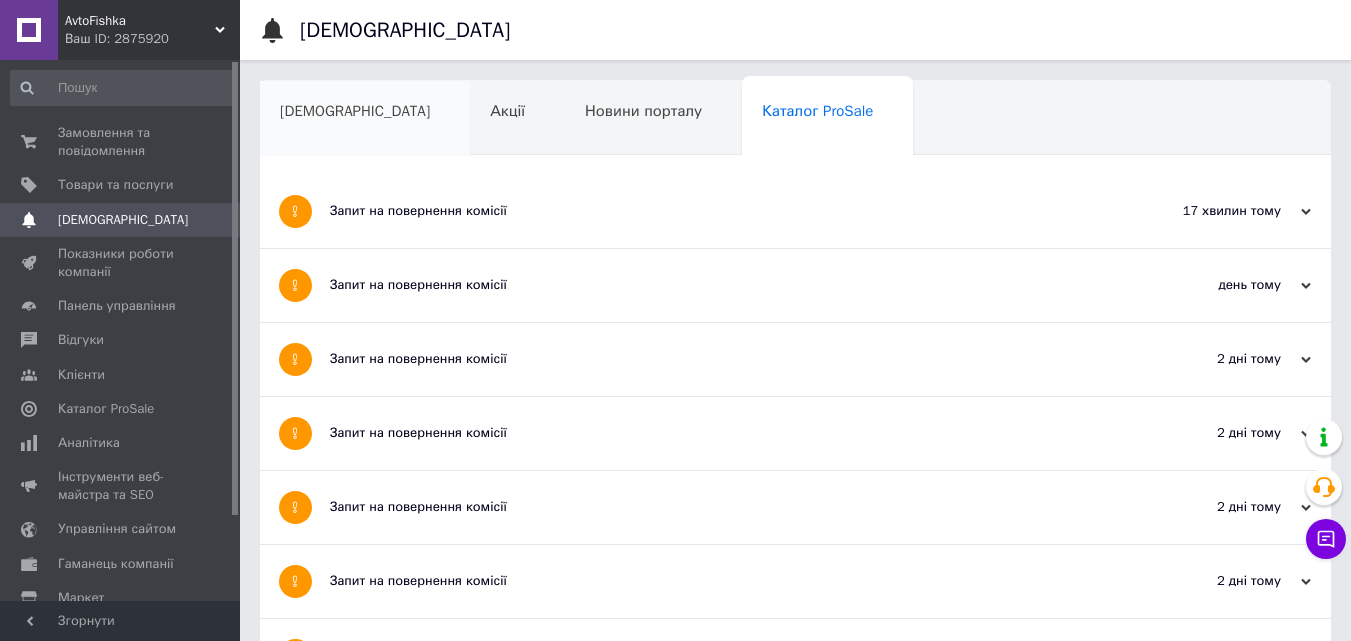 click on "[DEMOGRAPHIC_DATA]" at bounding box center (365, 119) 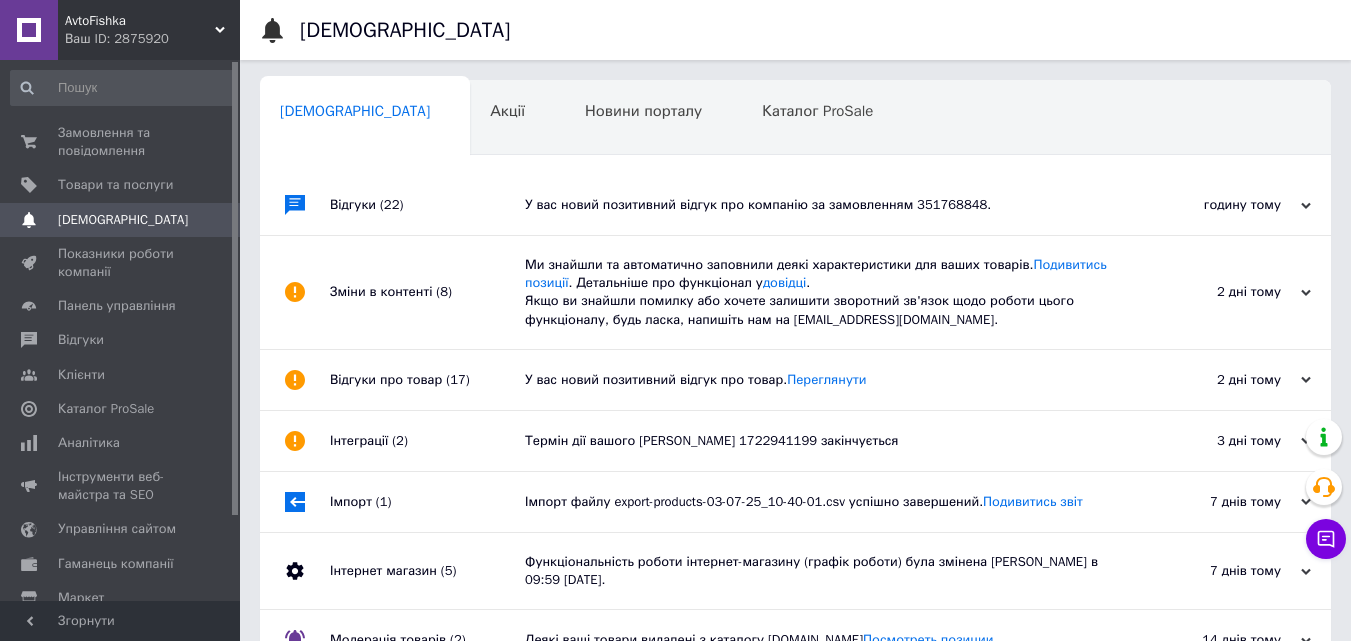 click on "У вас новий позитивний відгук про компанію за замовленням 351768848." at bounding box center (818, 205) 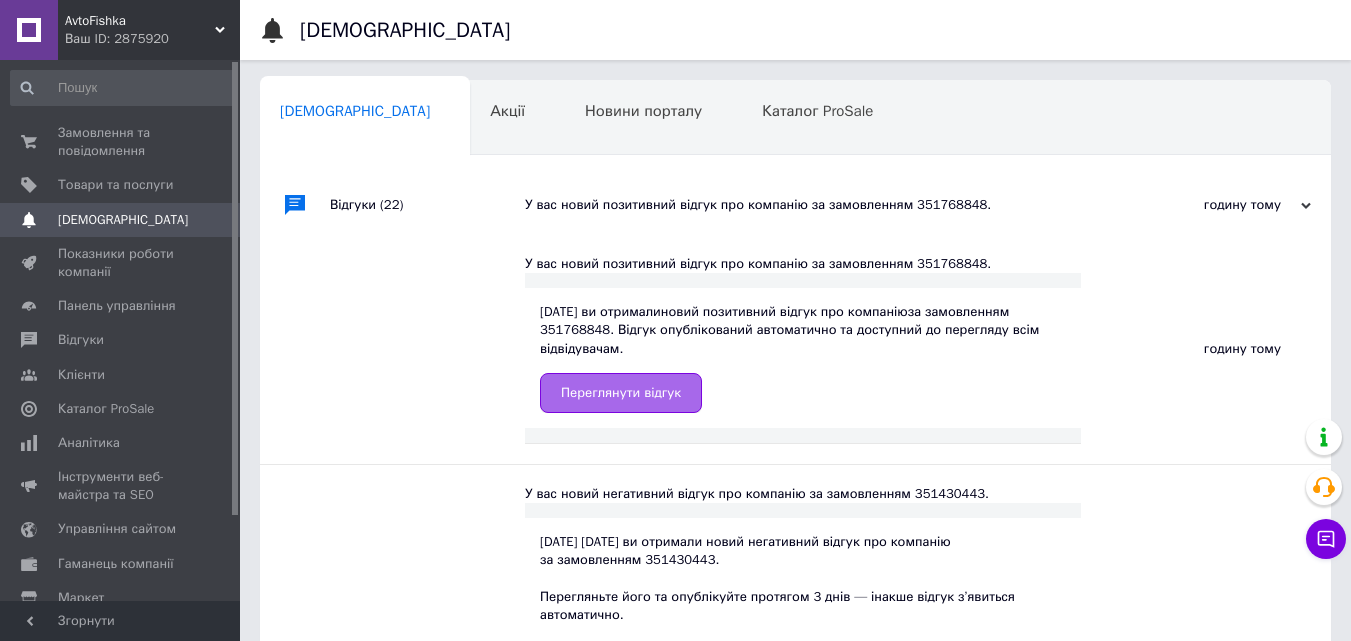 click on "Переглянути відгук" at bounding box center (621, 393) 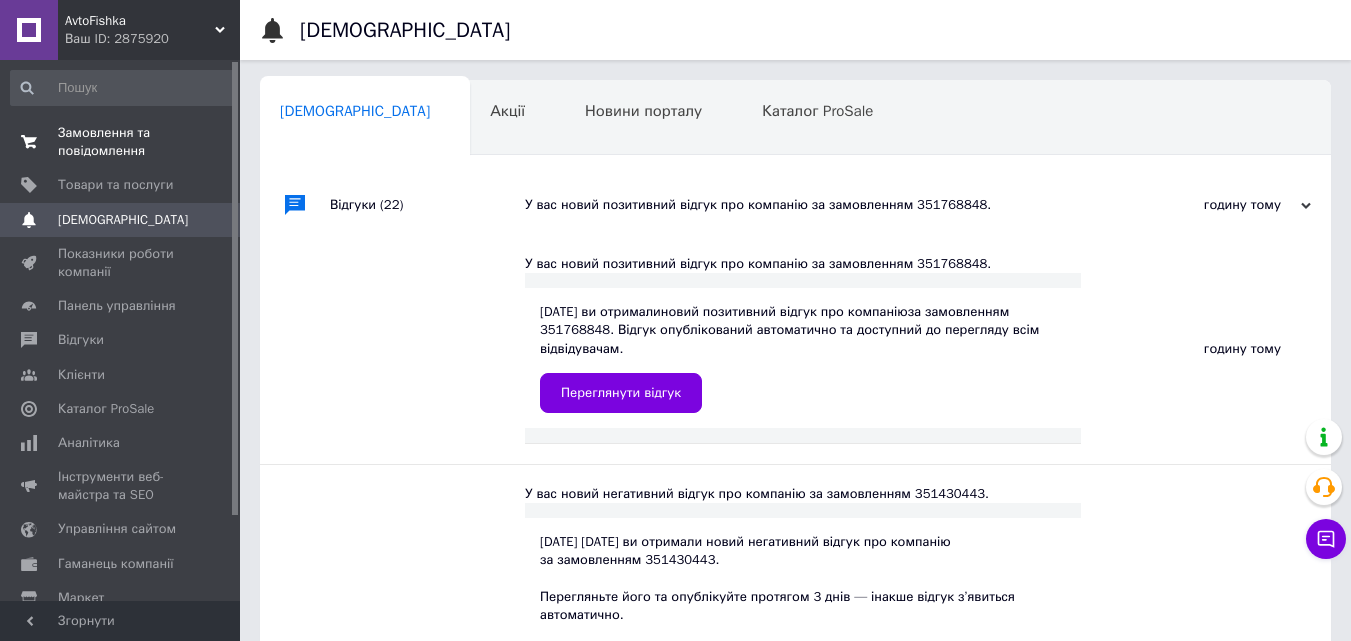 click on "0 0" at bounding box center (212, 142) 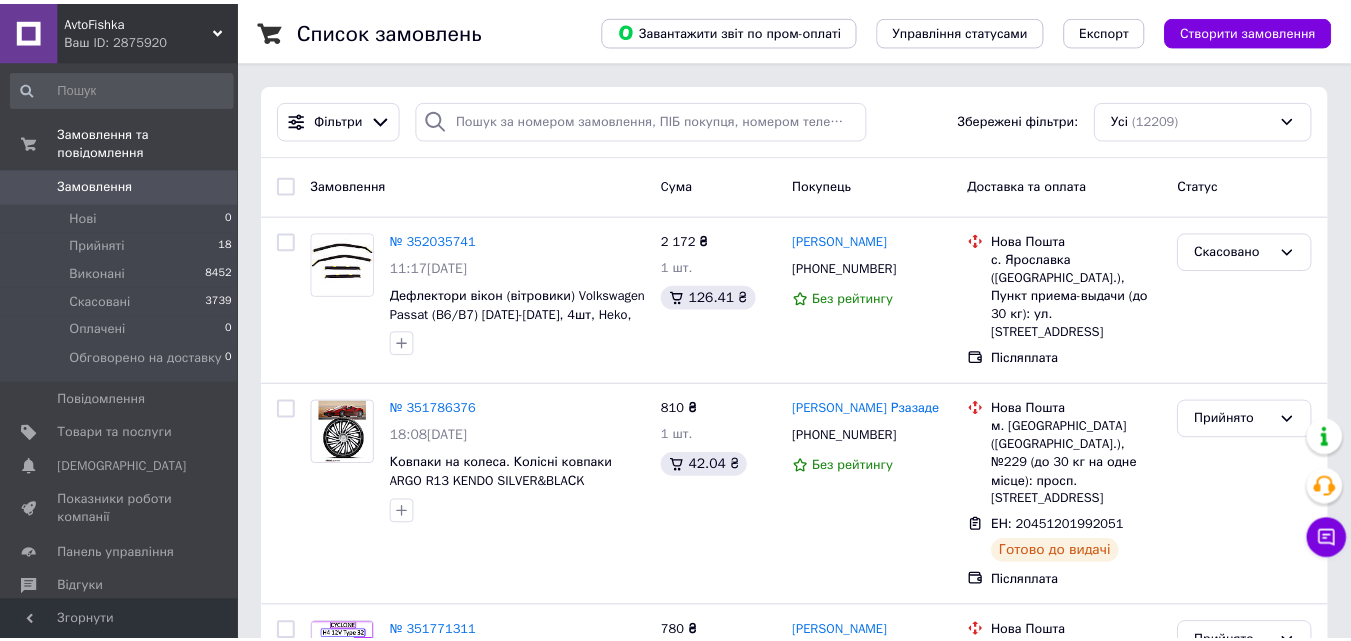scroll, scrollTop: 0, scrollLeft: 0, axis: both 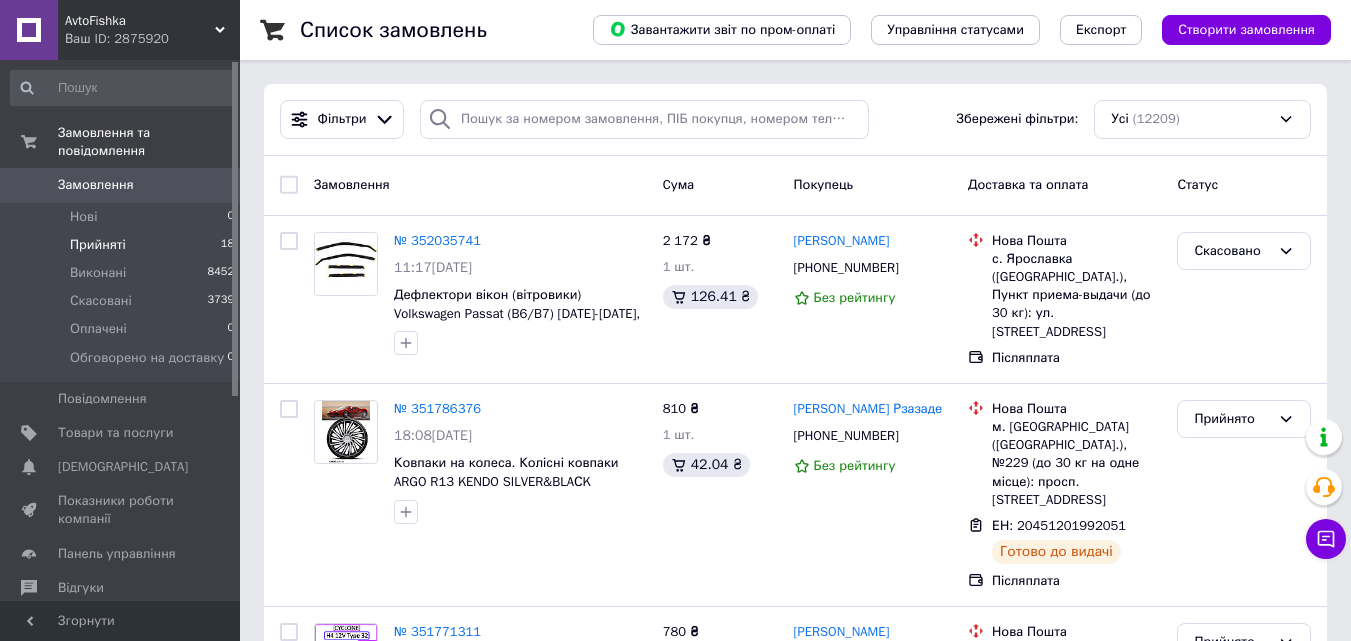 click on "Прийняті 18" at bounding box center (123, 245) 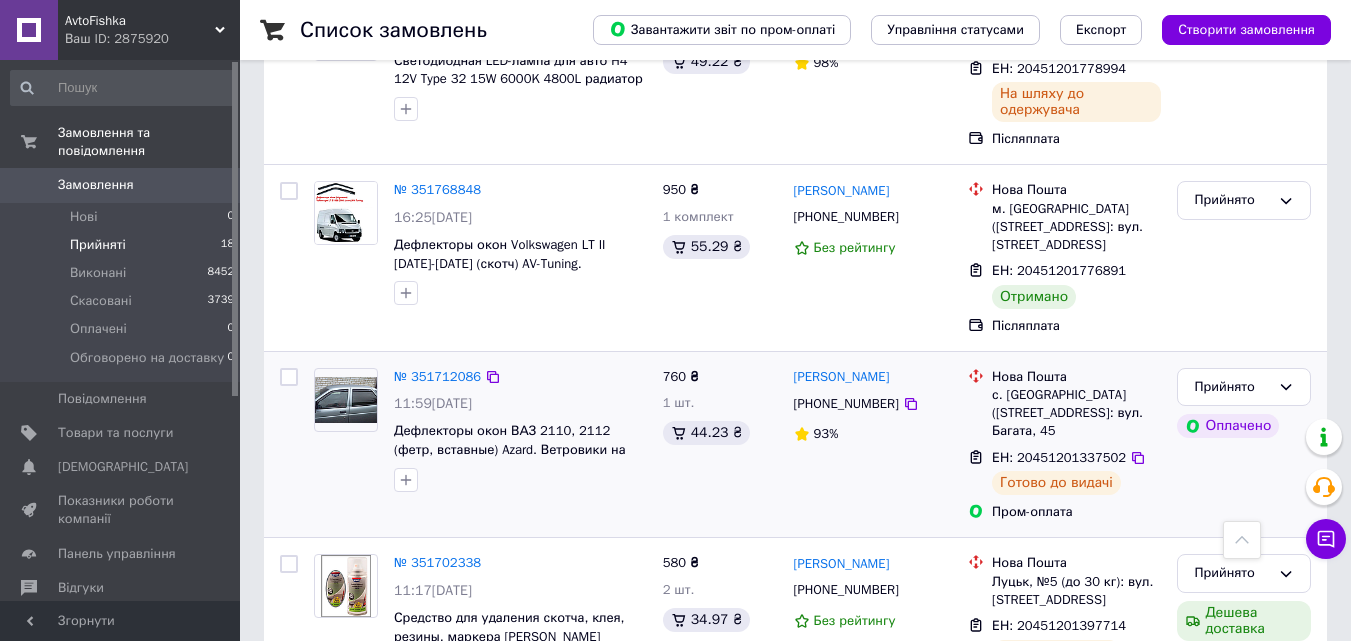 scroll, scrollTop: 600, scrollLeft: 0, axis: vertical 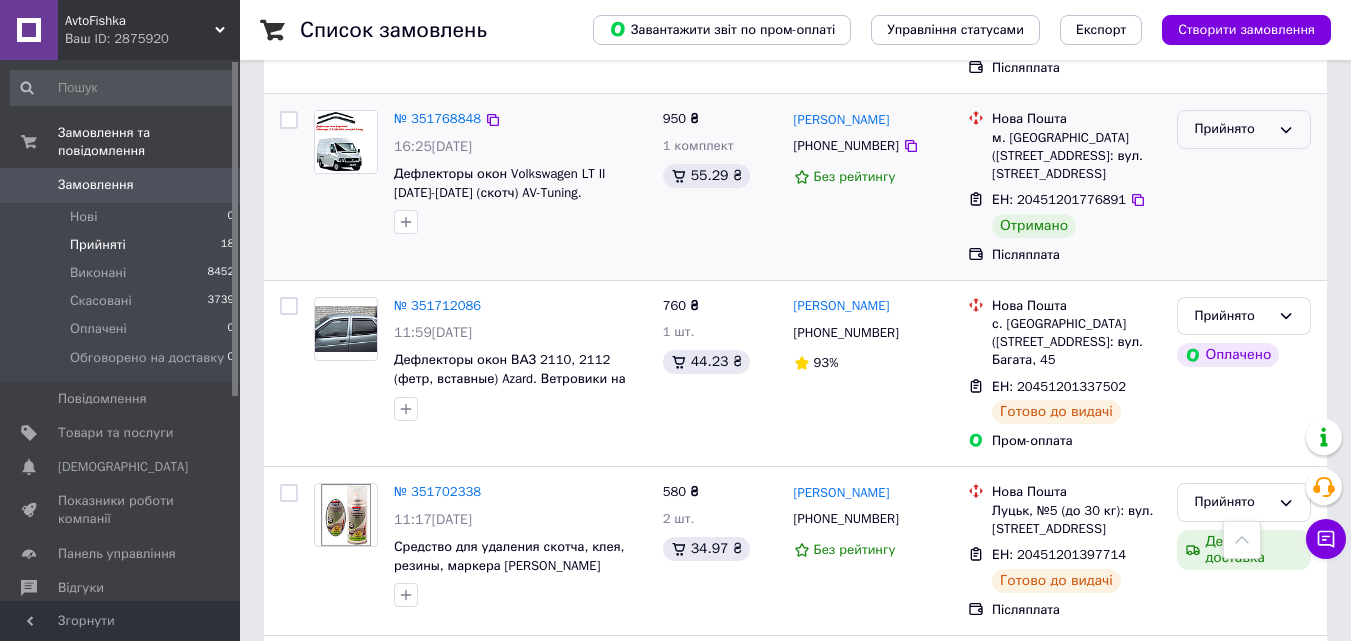 click on "Прийнято" at bounding box center [1232, 129] 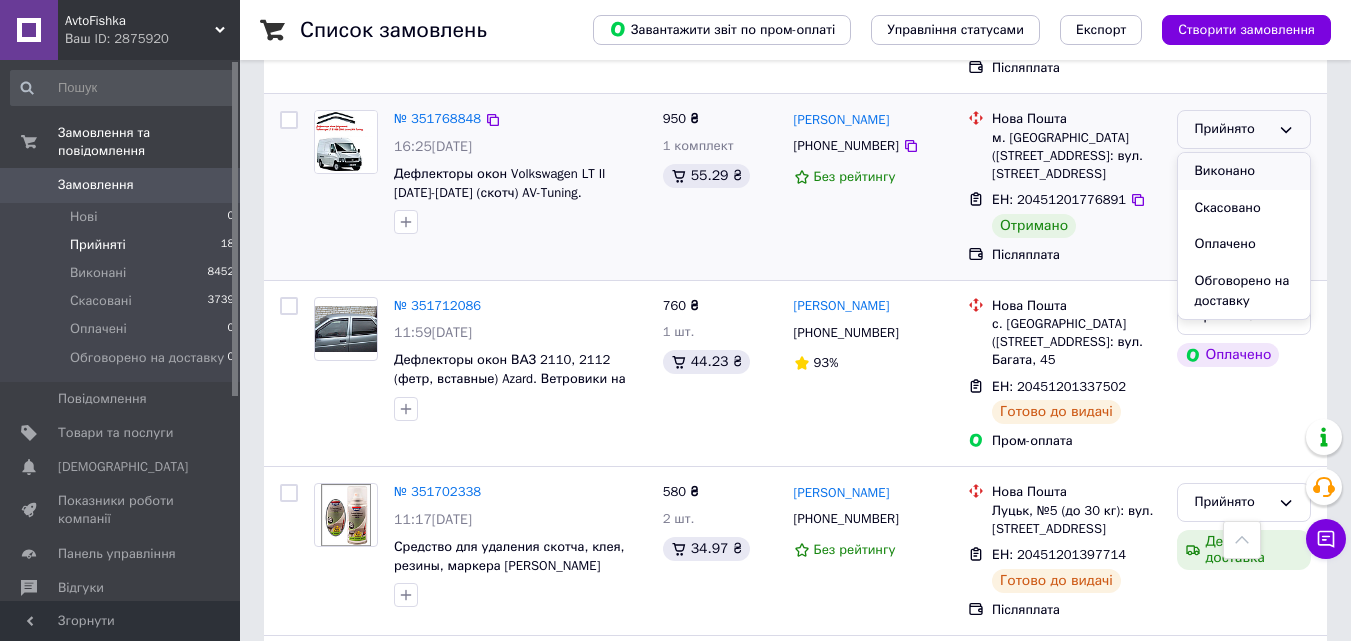 click on "Виконано" at bounding box center (1244, 171) 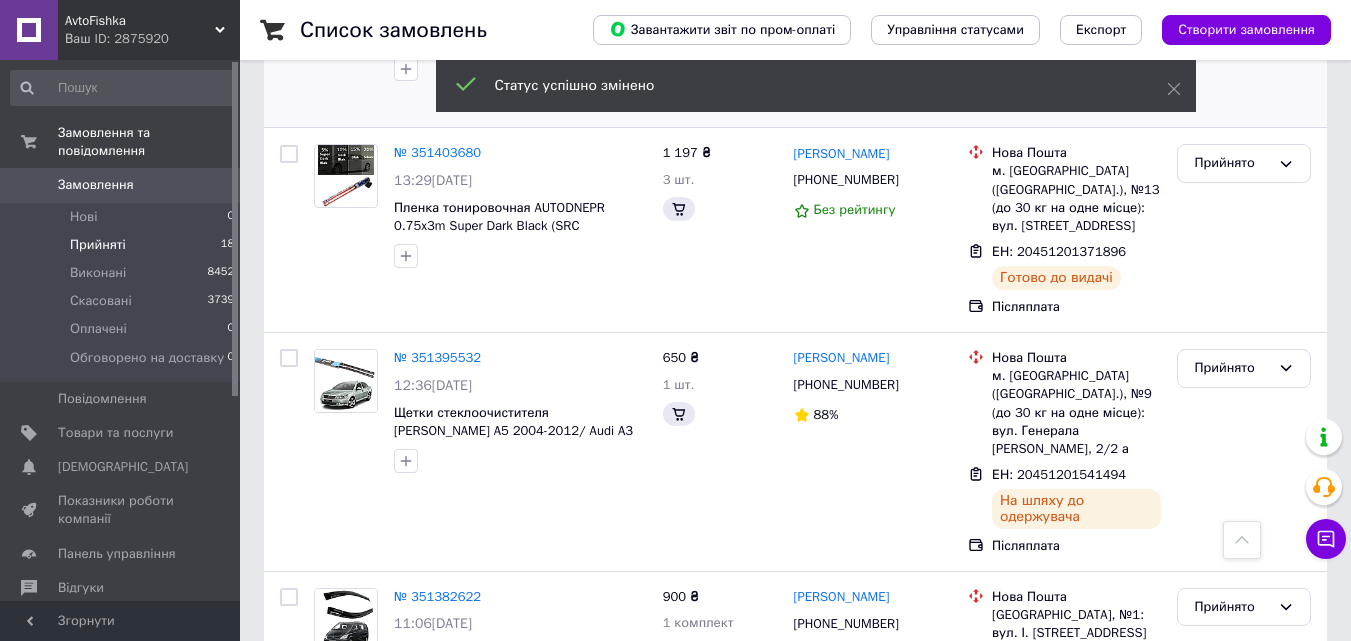 scroll, scrollTop: 2500, scrollLeft: 0, axis: vertical 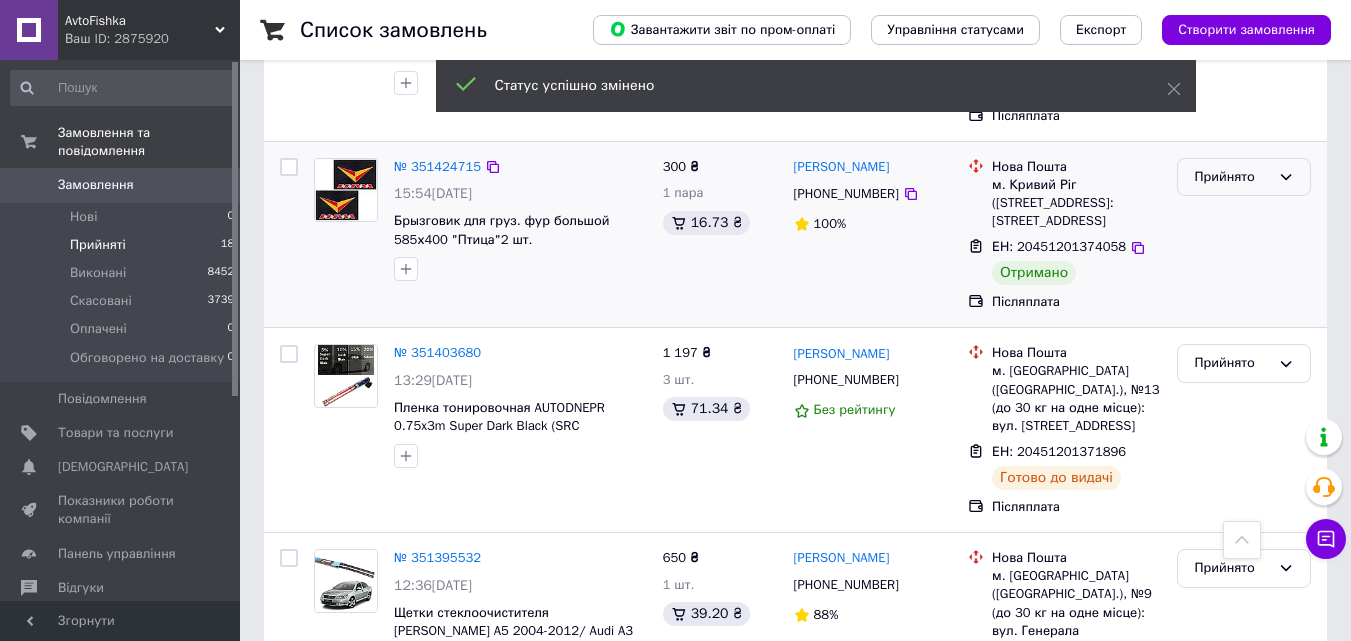 click on "Прийнято" at bounding box center (1232, 177) 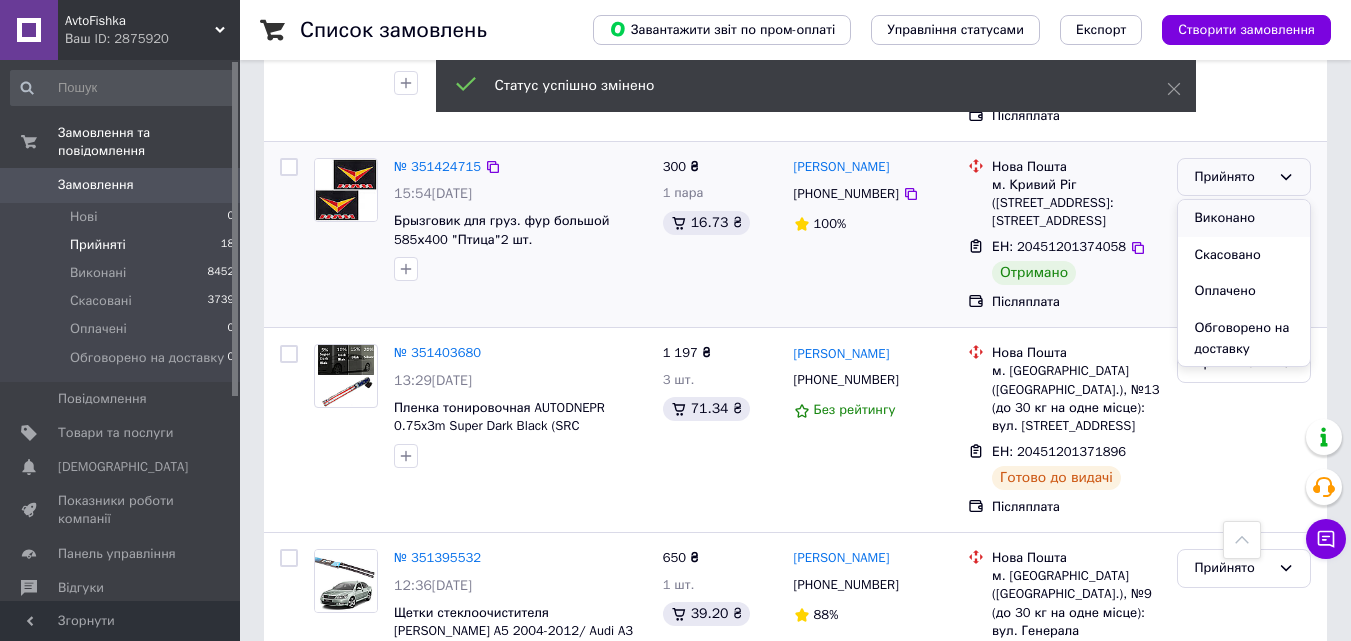 click on "Виконано" at bounding box center [1244, 218] 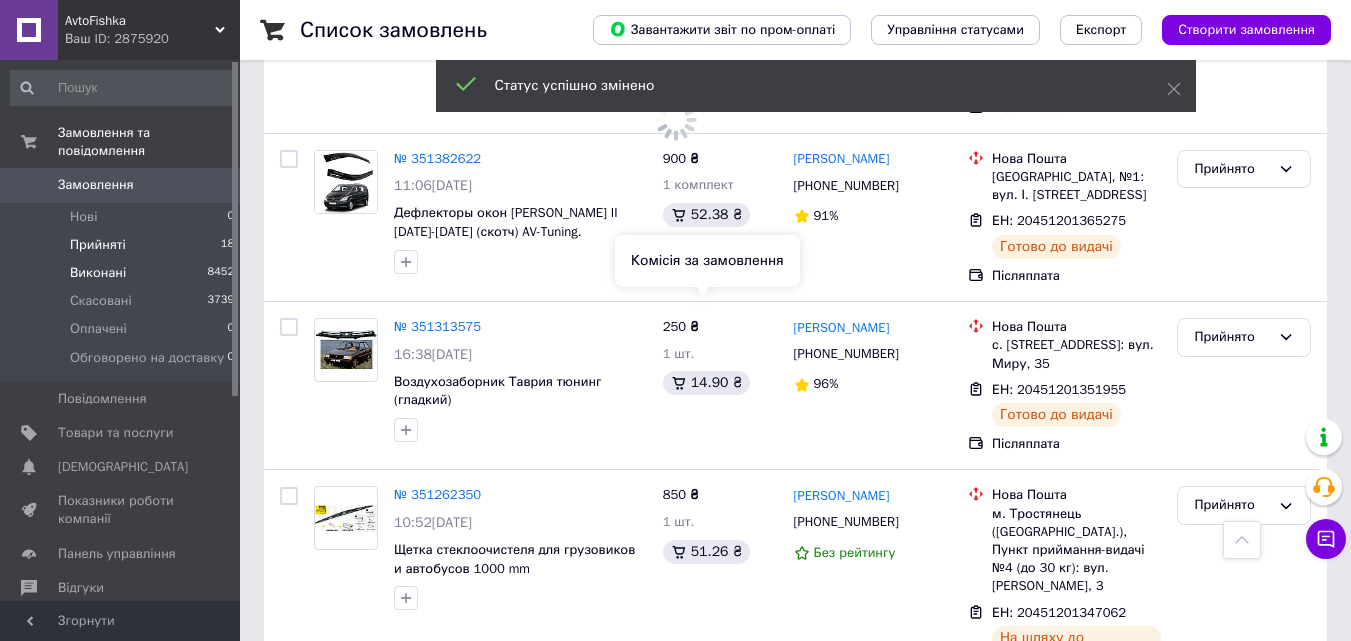 scroll, scrollTop: 2838, scrollLeft: 0, axis: vertical 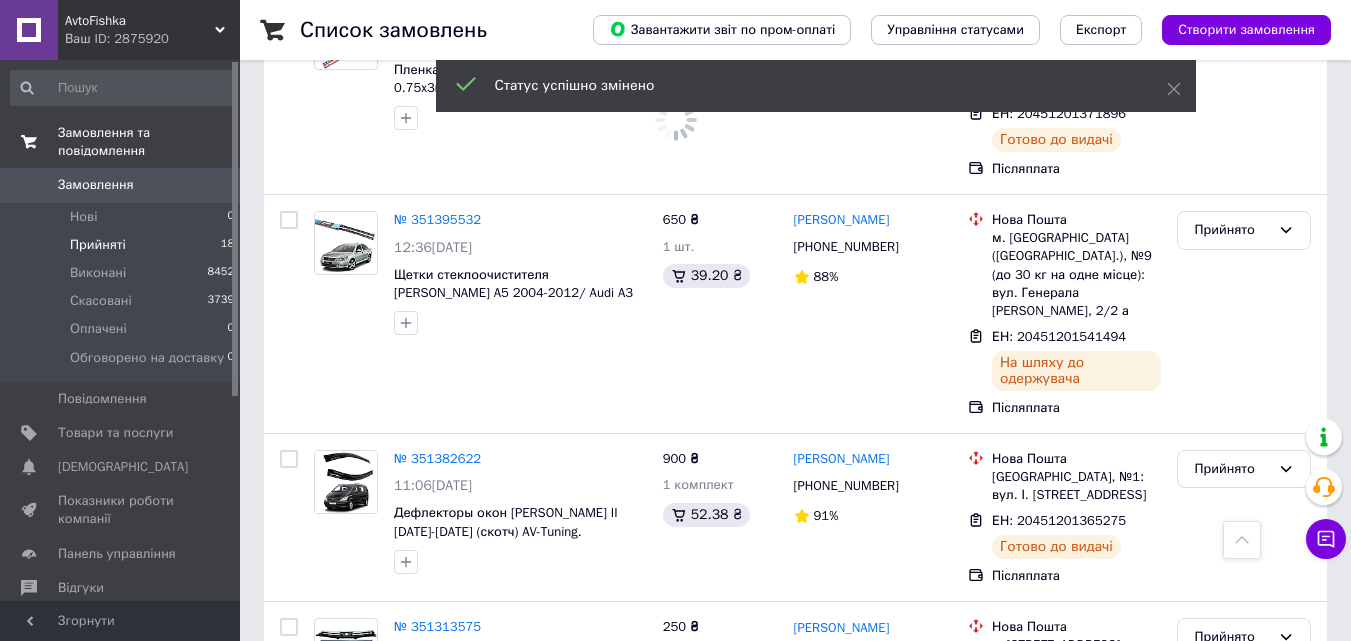 click on "Замовлення та повідомлення" at bounding box center [149, 142] 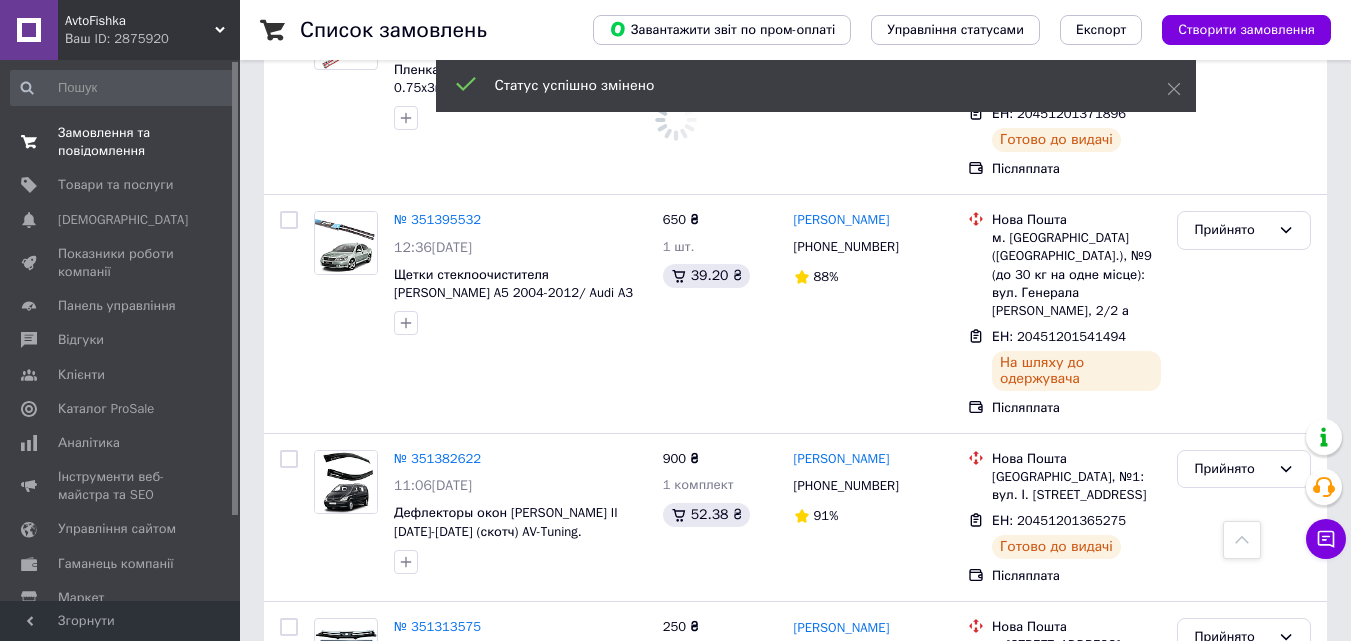 click on "Замовлення та повідомлення 0 0" at bounding box center [123, 142] 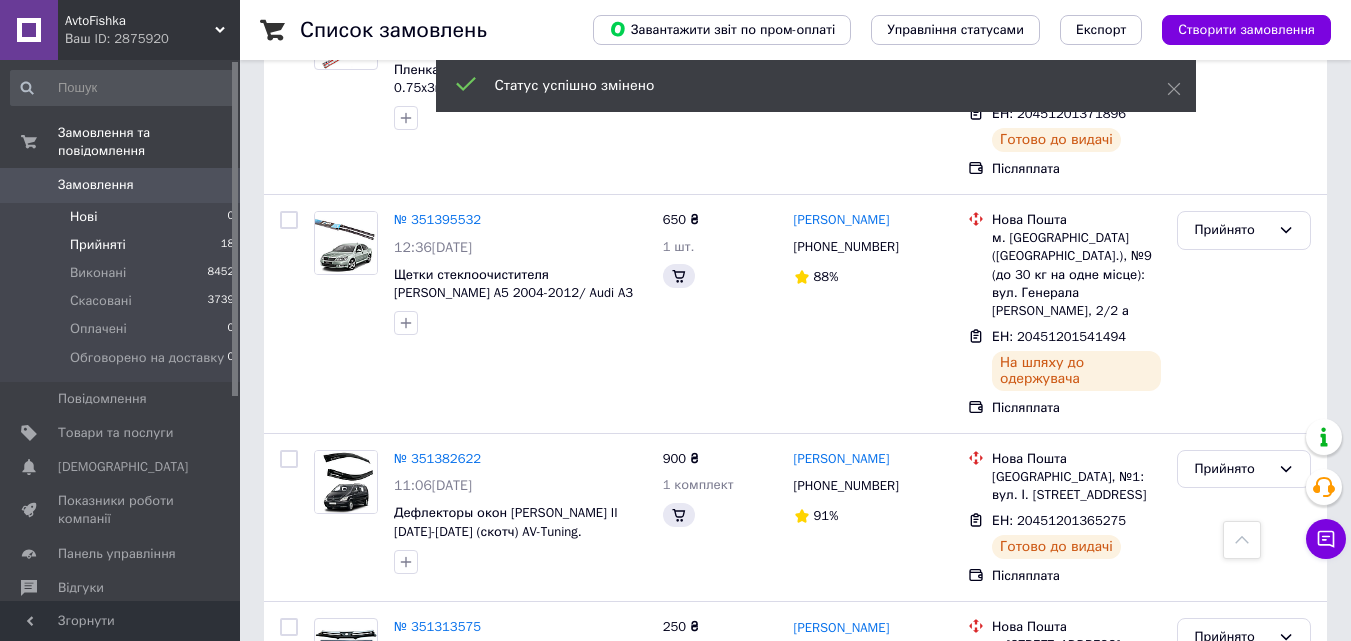 click on "Нові 0" at bounding box center [123, 217] 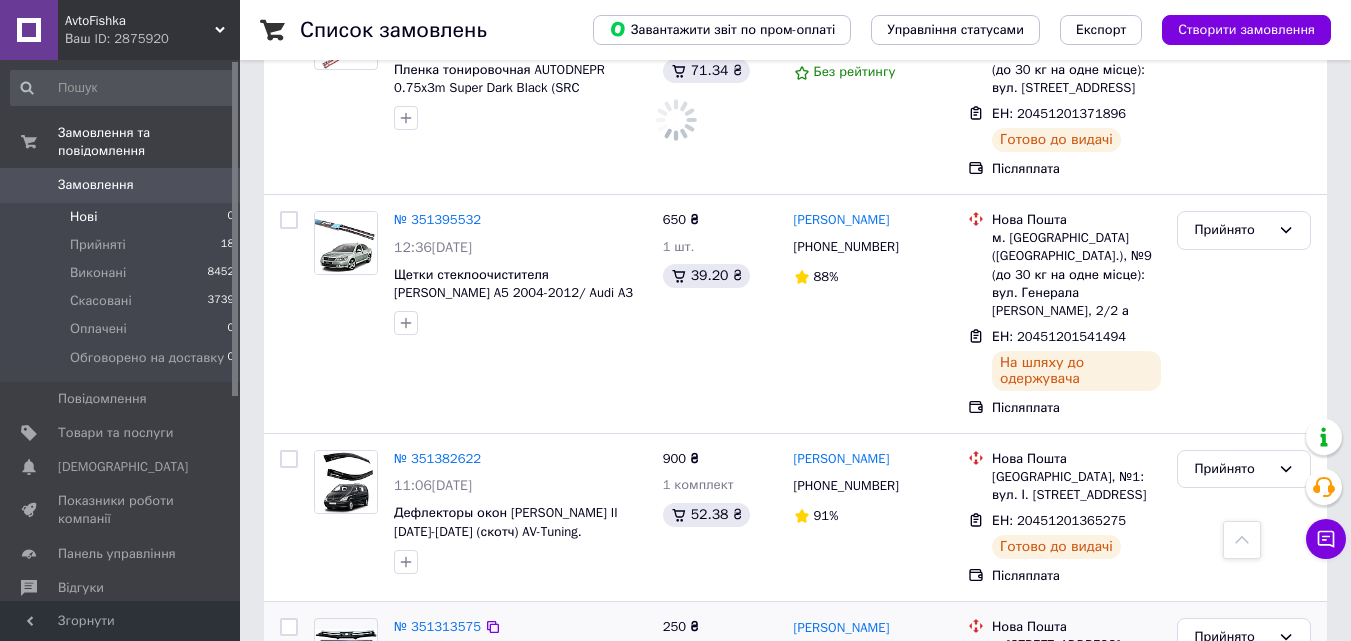 scroll, scrollTop: 0, scrollLeft: 0, axis: both 